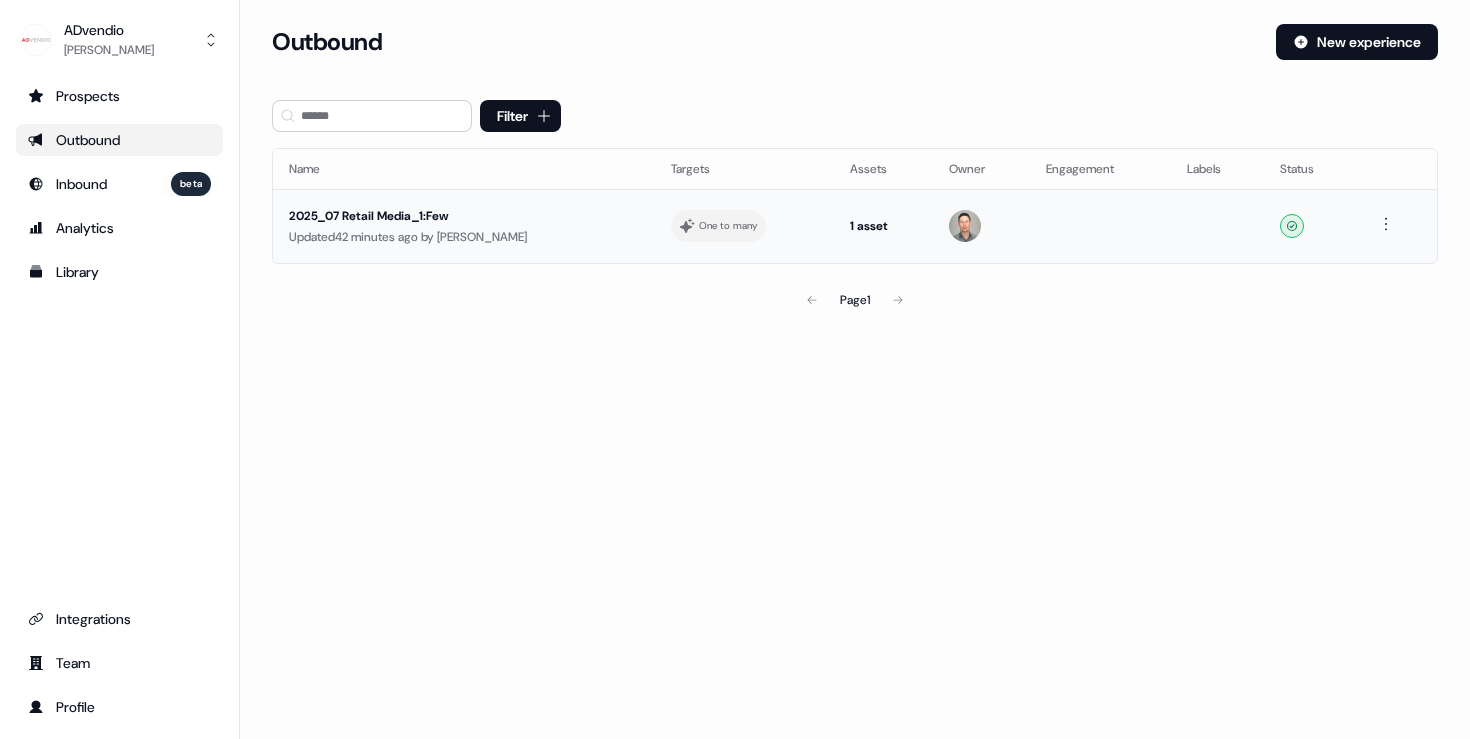 scroll, scrollTop: 0, scrollLeft: 0, axis: both 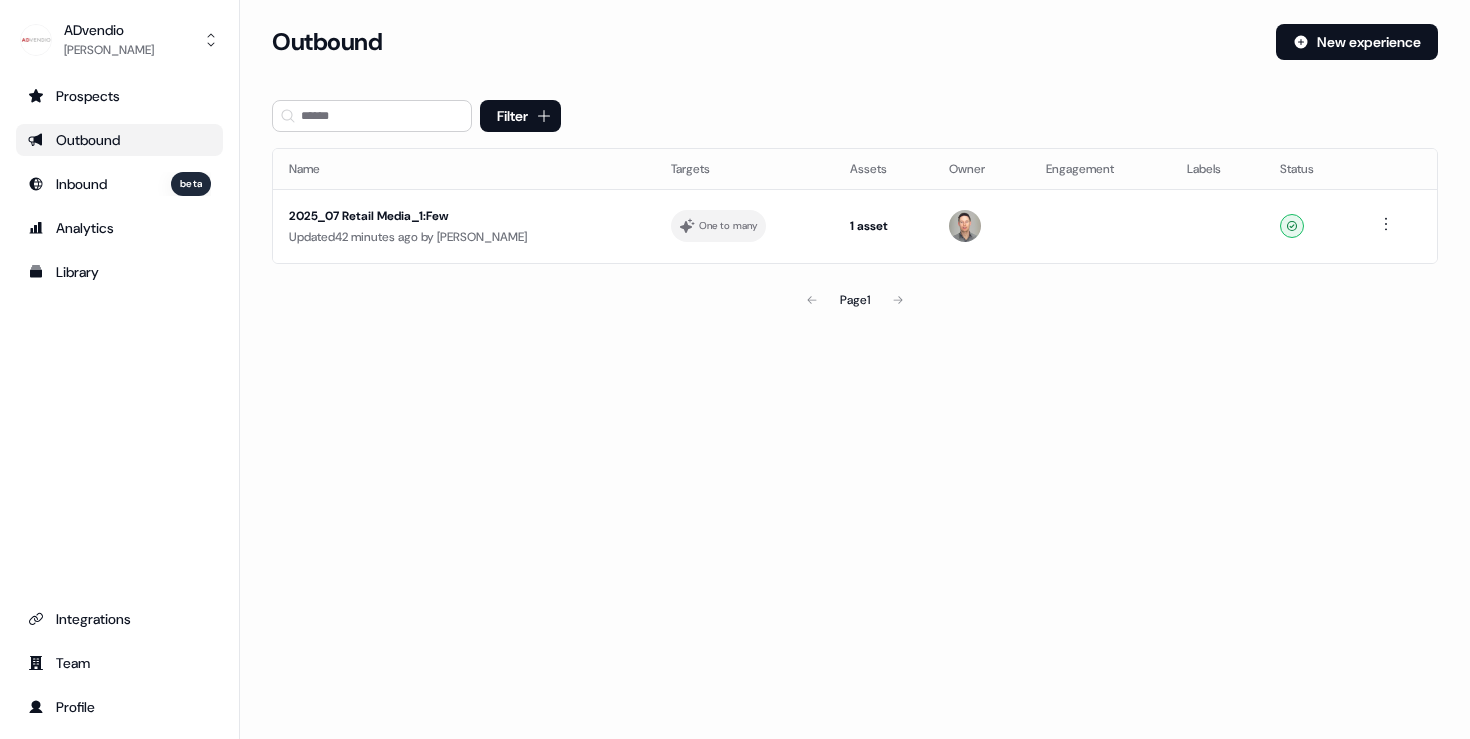 click on "Loading... Outbound New experience Filter Name Targets Assets Owner Engagement Labels Status 2025_07 Retail Media_1:Few Updated  42 minutes ago   by   Robert Tubridy One to many 1   asset Outreach (Starter) Ready Page  1" at bounding box center [855, 200] 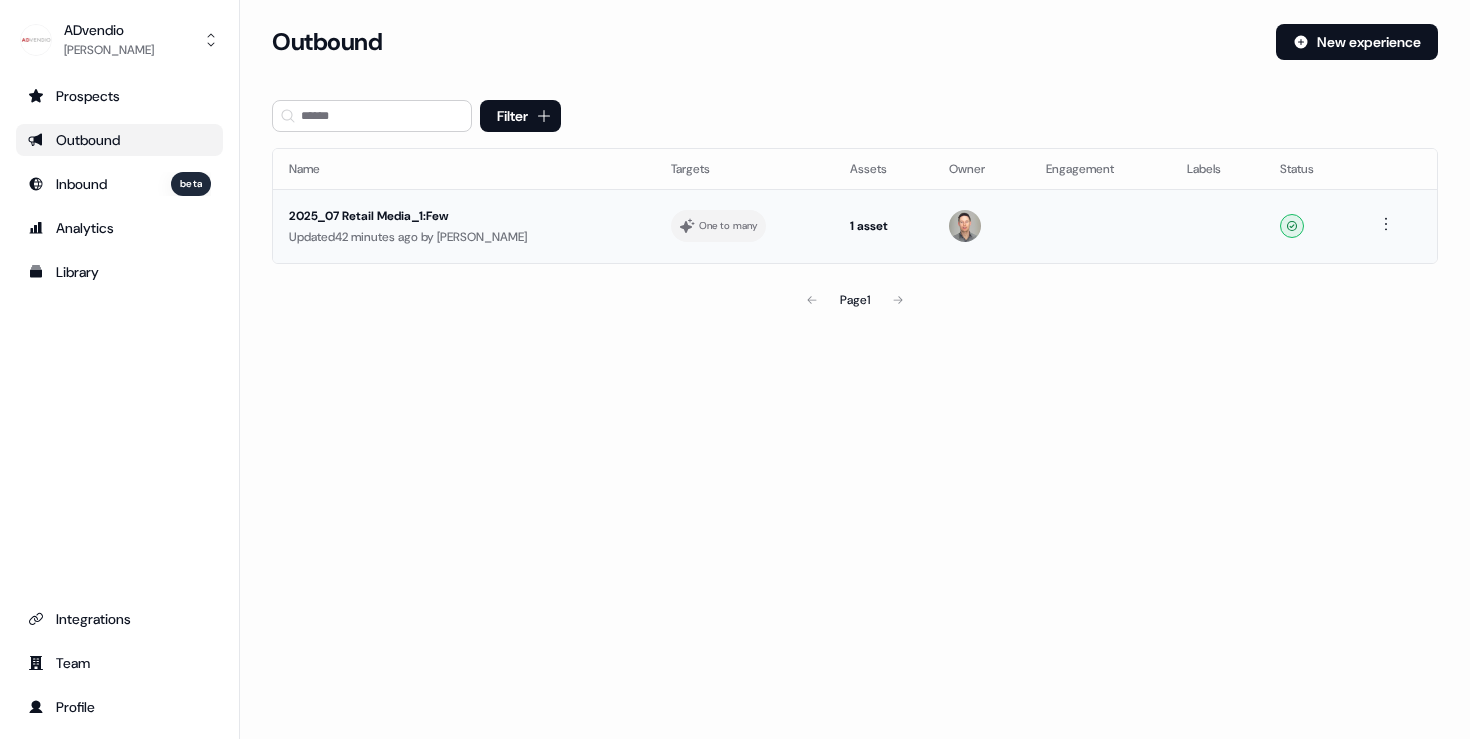 click at bounding box center [981, 226] 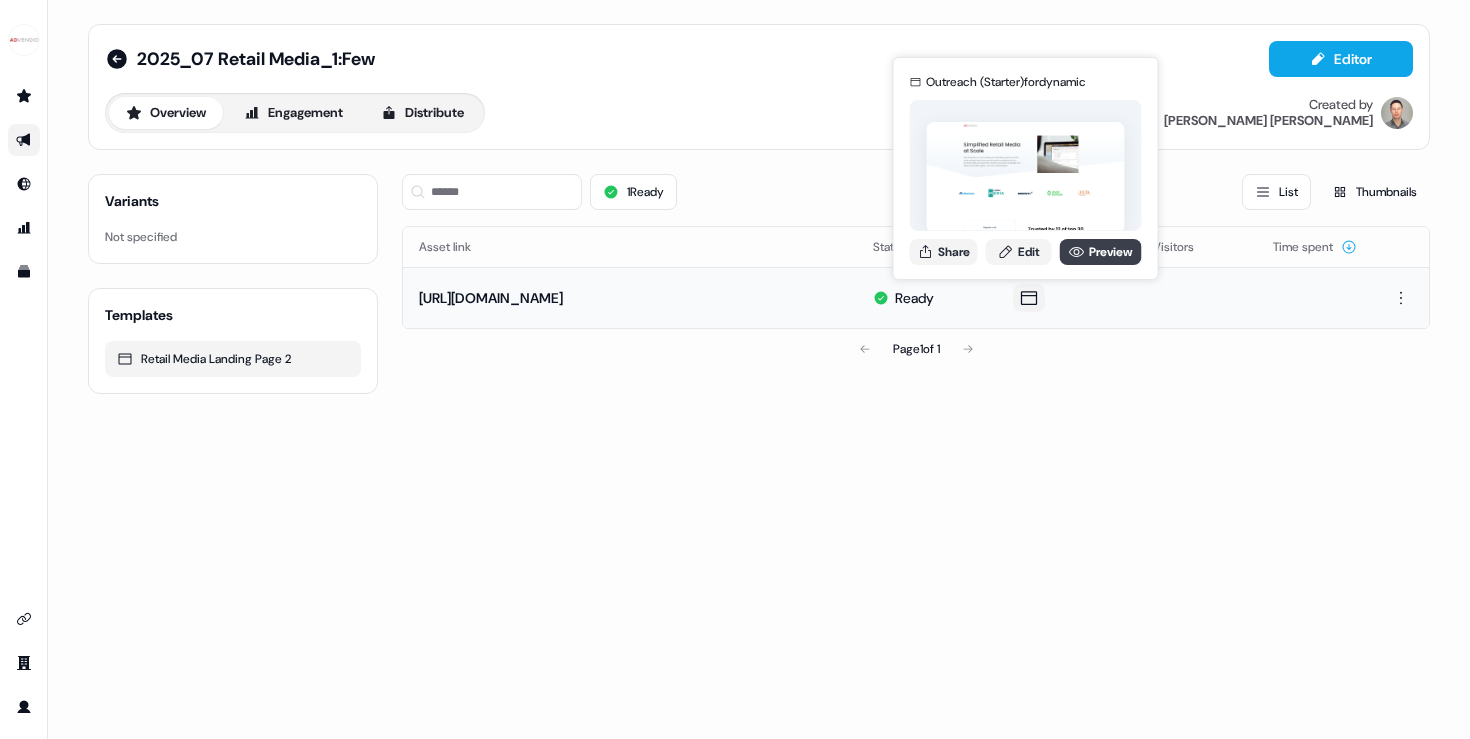 click on "Preview" at bounding box center (1101, 252) 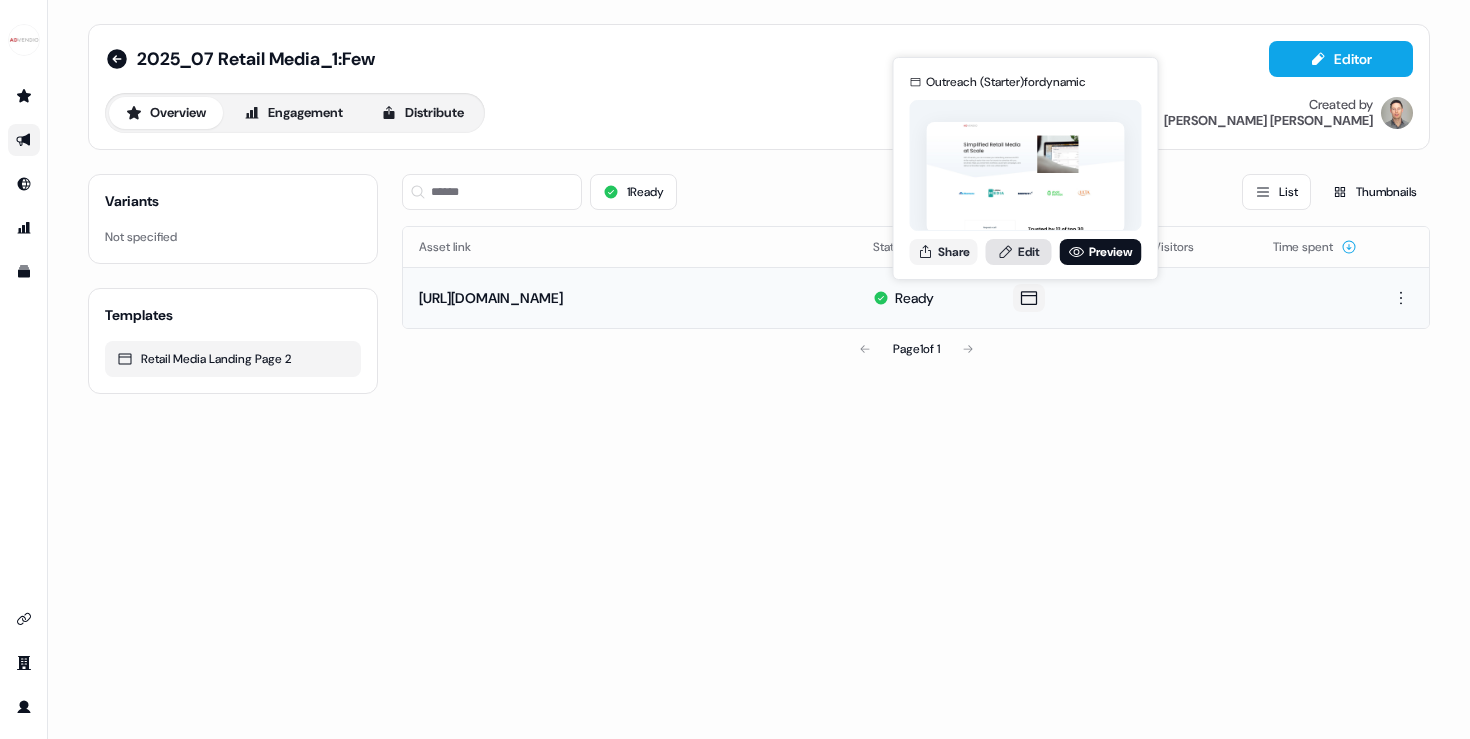 click on "Edit" at bounding box center (1019, 252) 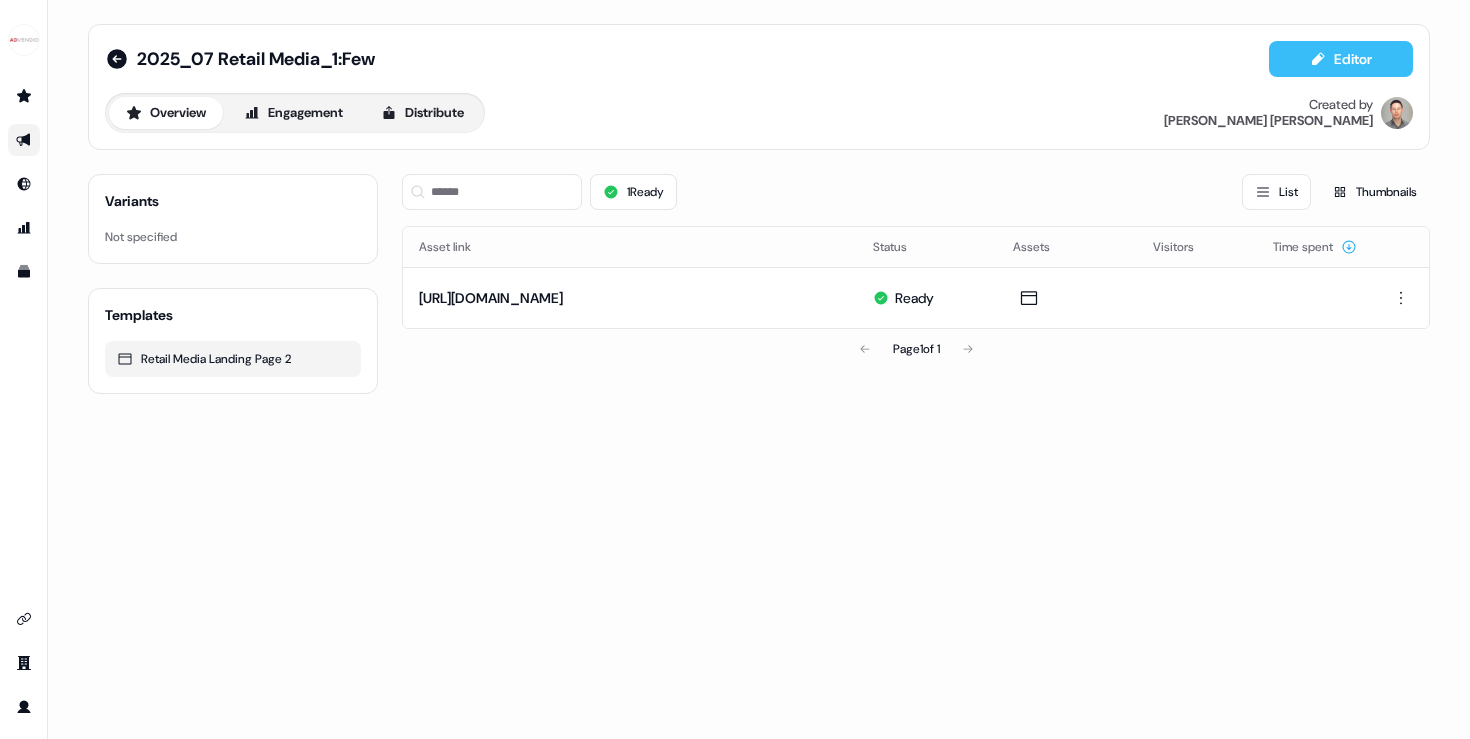 click on "Editor" at bounding box center (1341, 59) 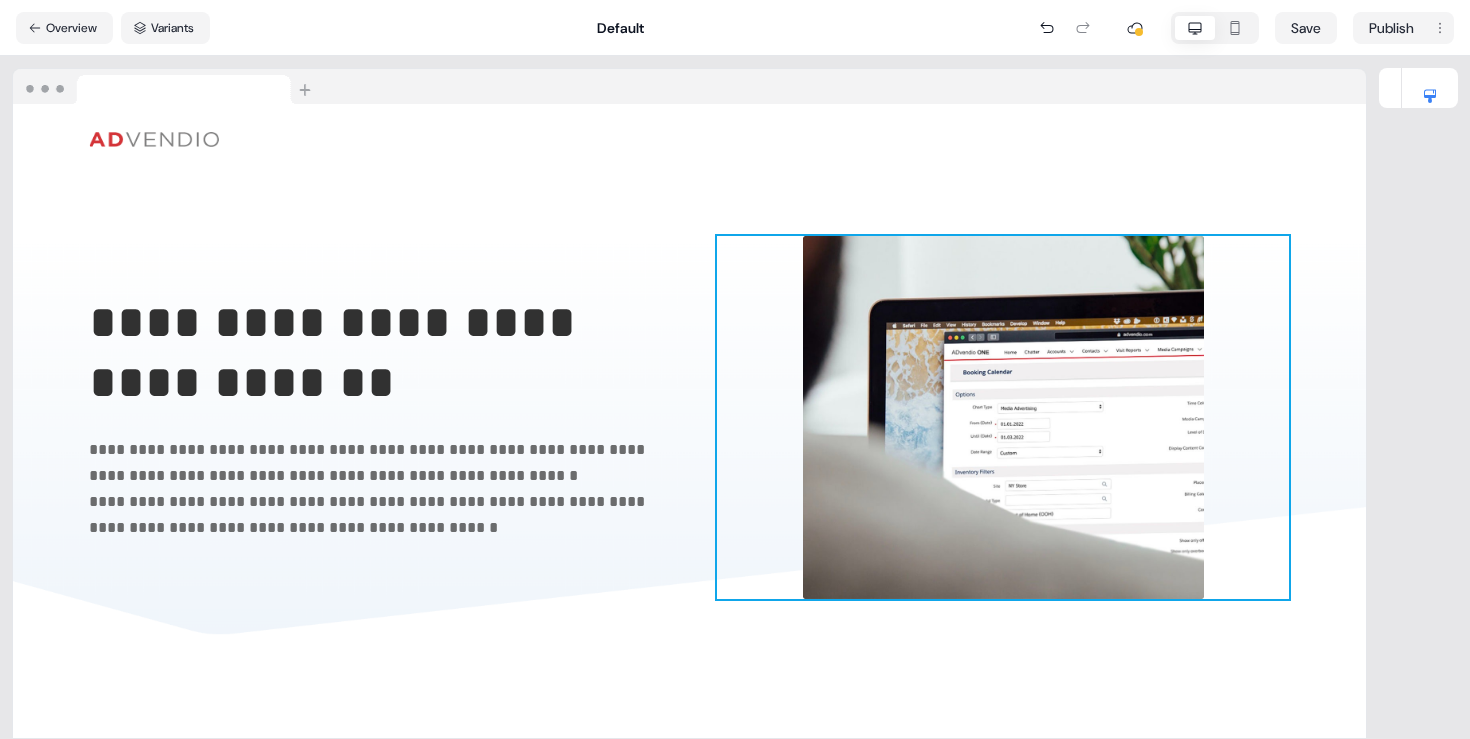 scroll, scrollTop: 0, scrollLeft: 0, axis: both 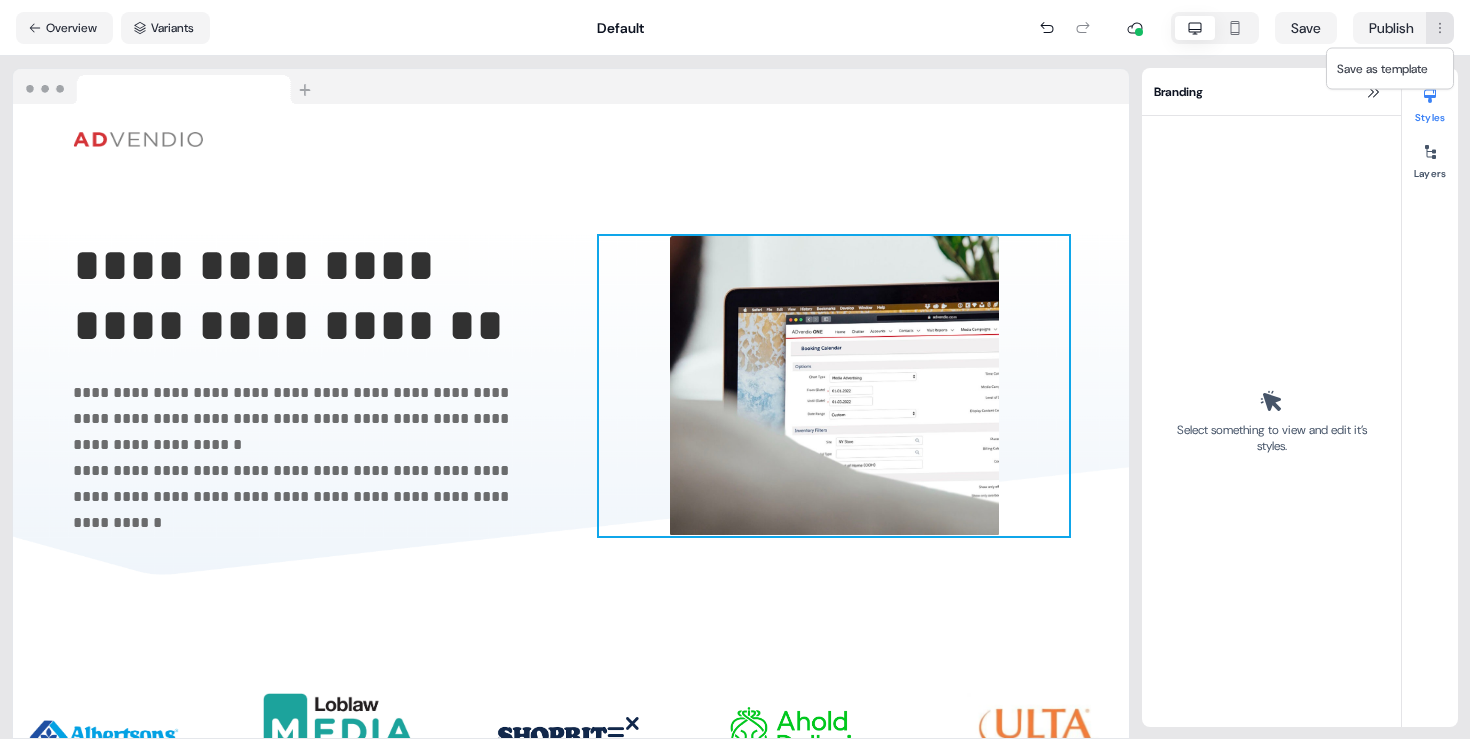 click on "**********" at bounding box center [735, 369] 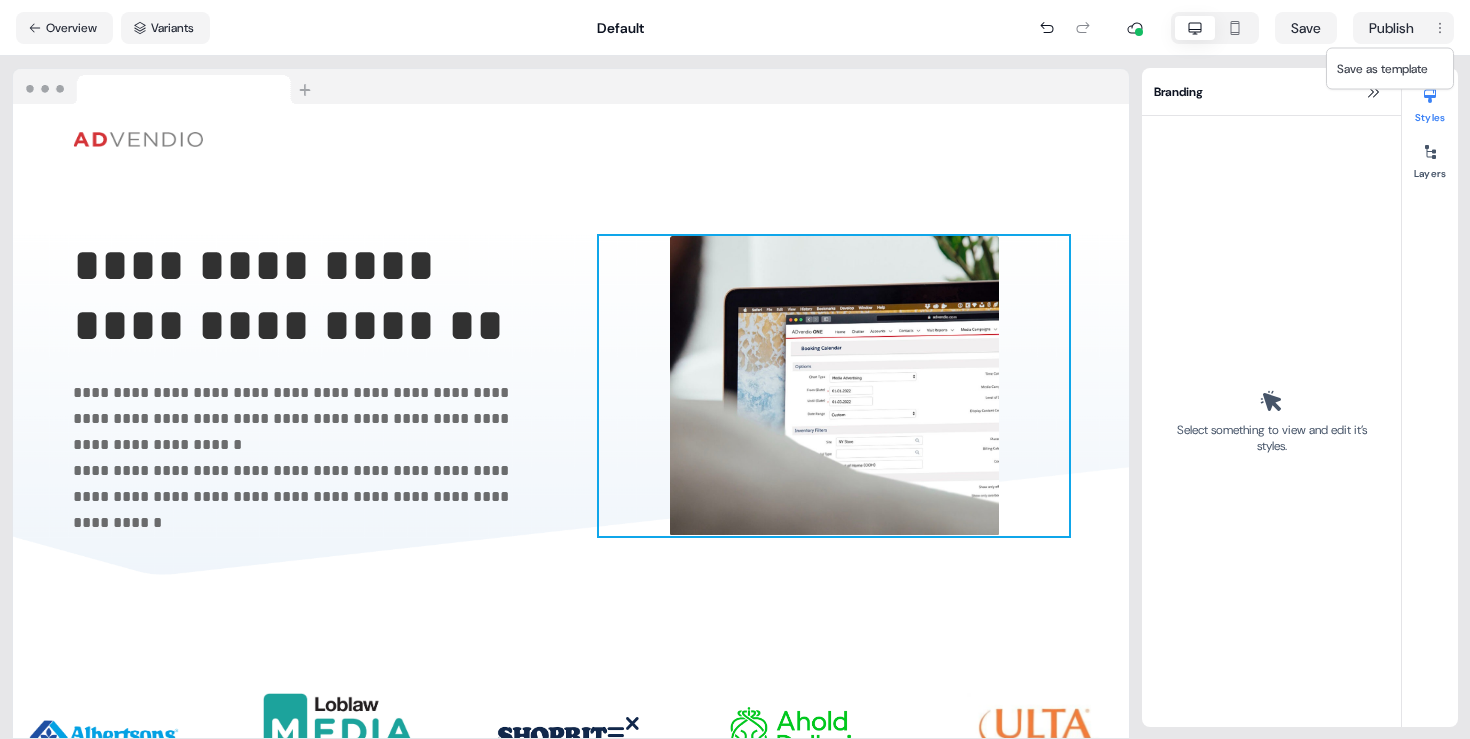 click on "**********" at bounding box center [735, 369] 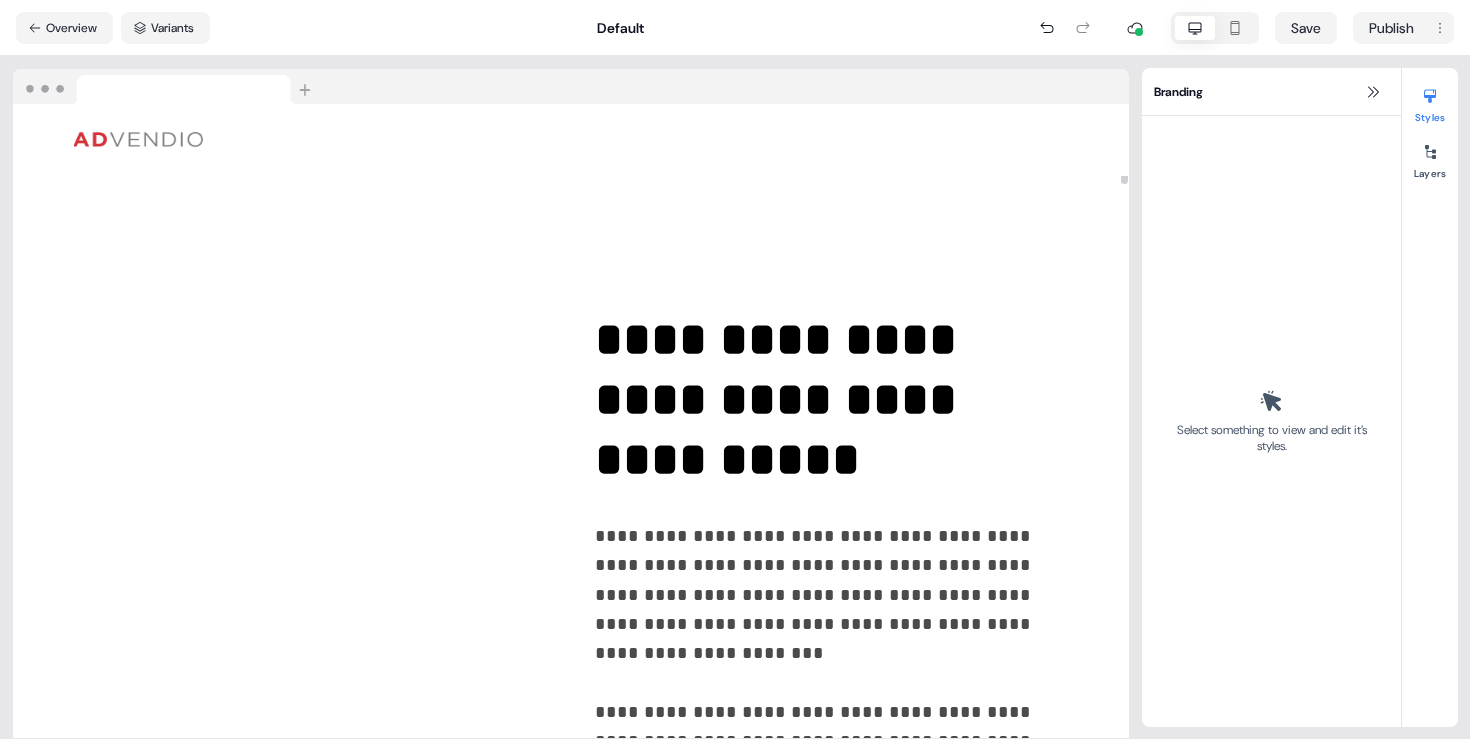 scroll, scrollTop: 0, scrollLeft: 0, axis: both 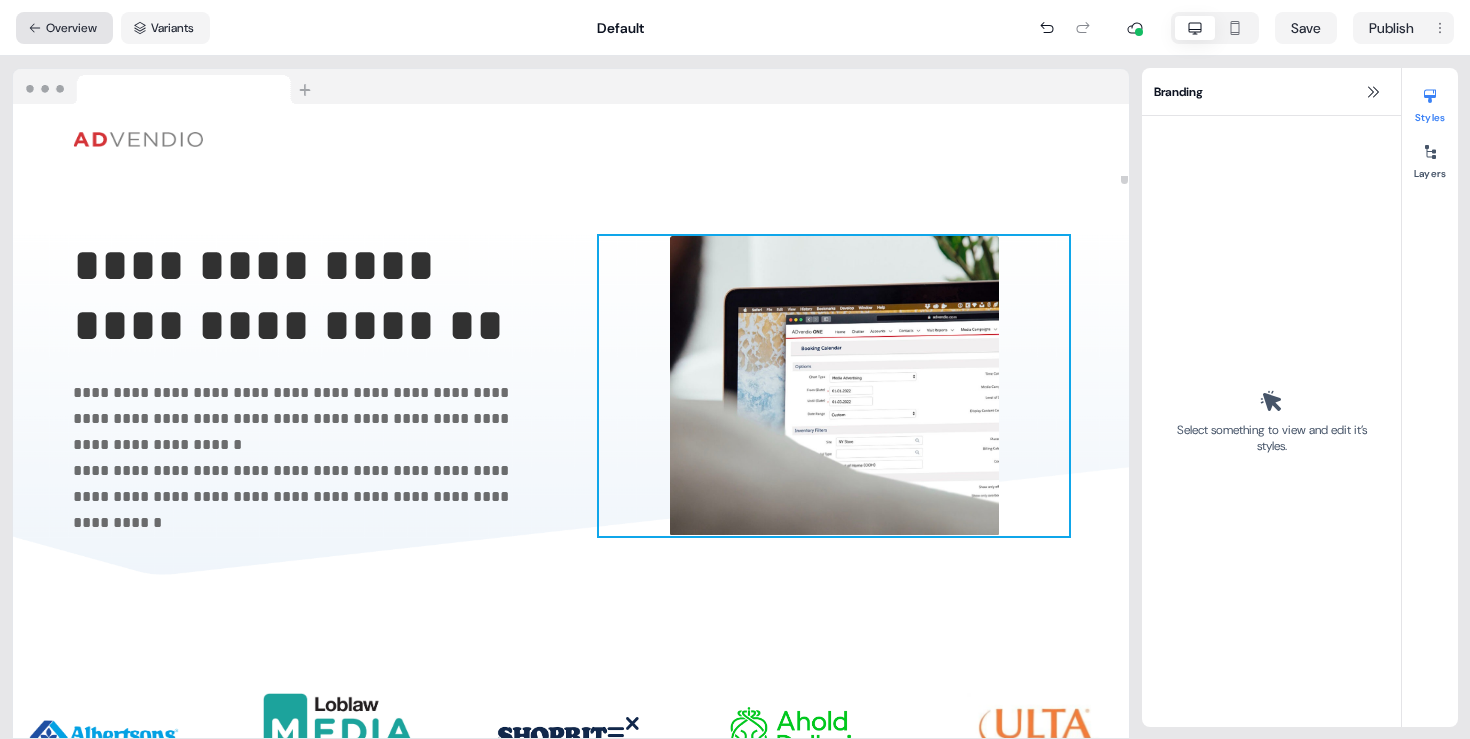 click on "Overview" at bounding box center [64, 28] 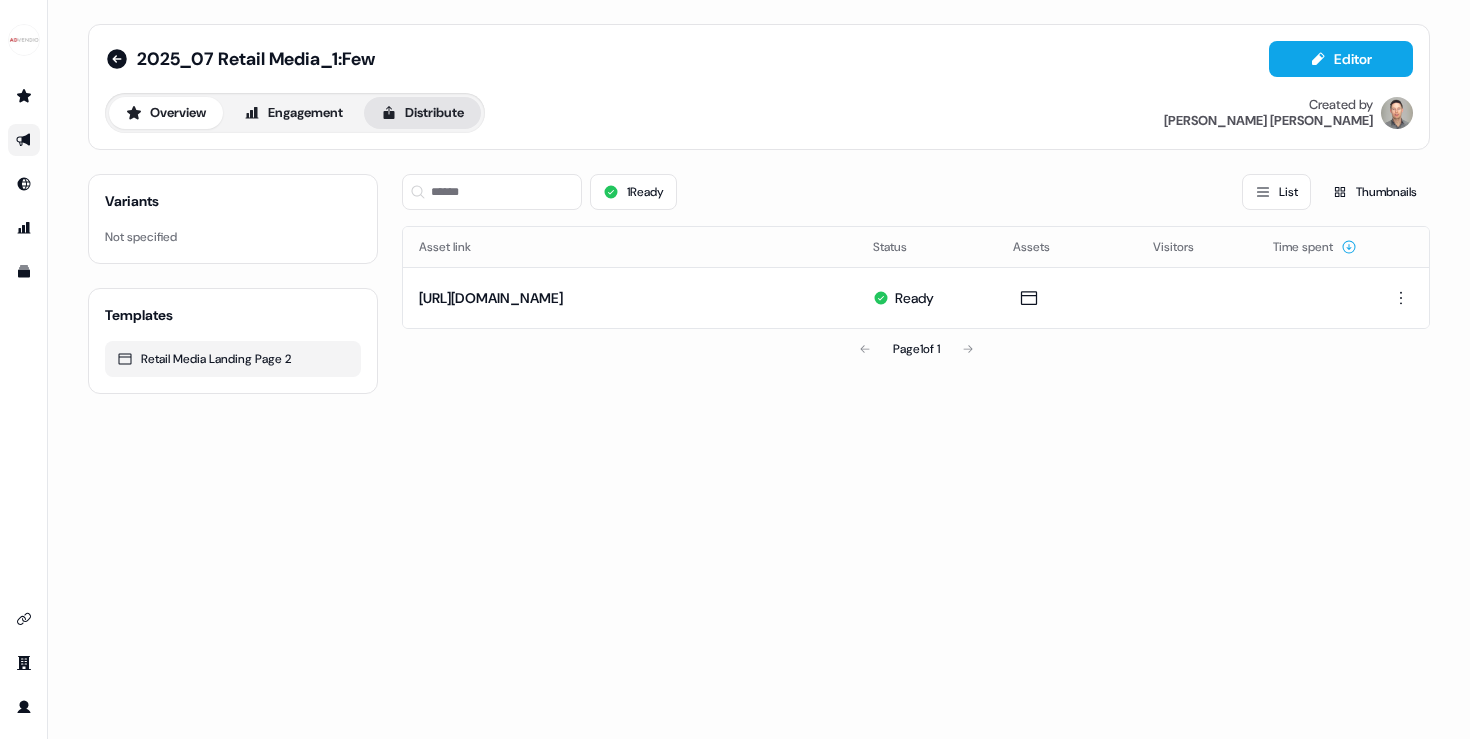 click on "Distribute" at bounding box center [422, 113] 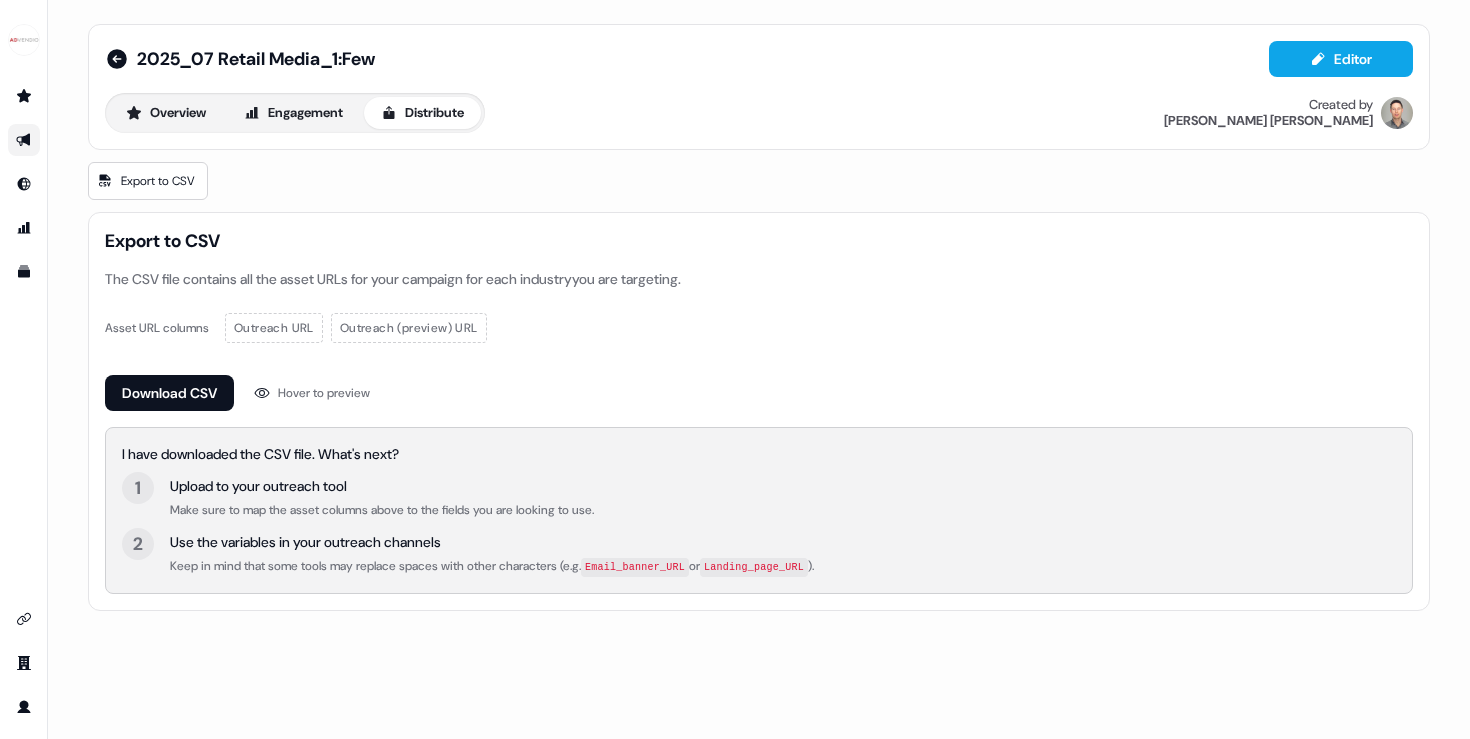 click on "Outreach URL" at bounding box center (274, 328) 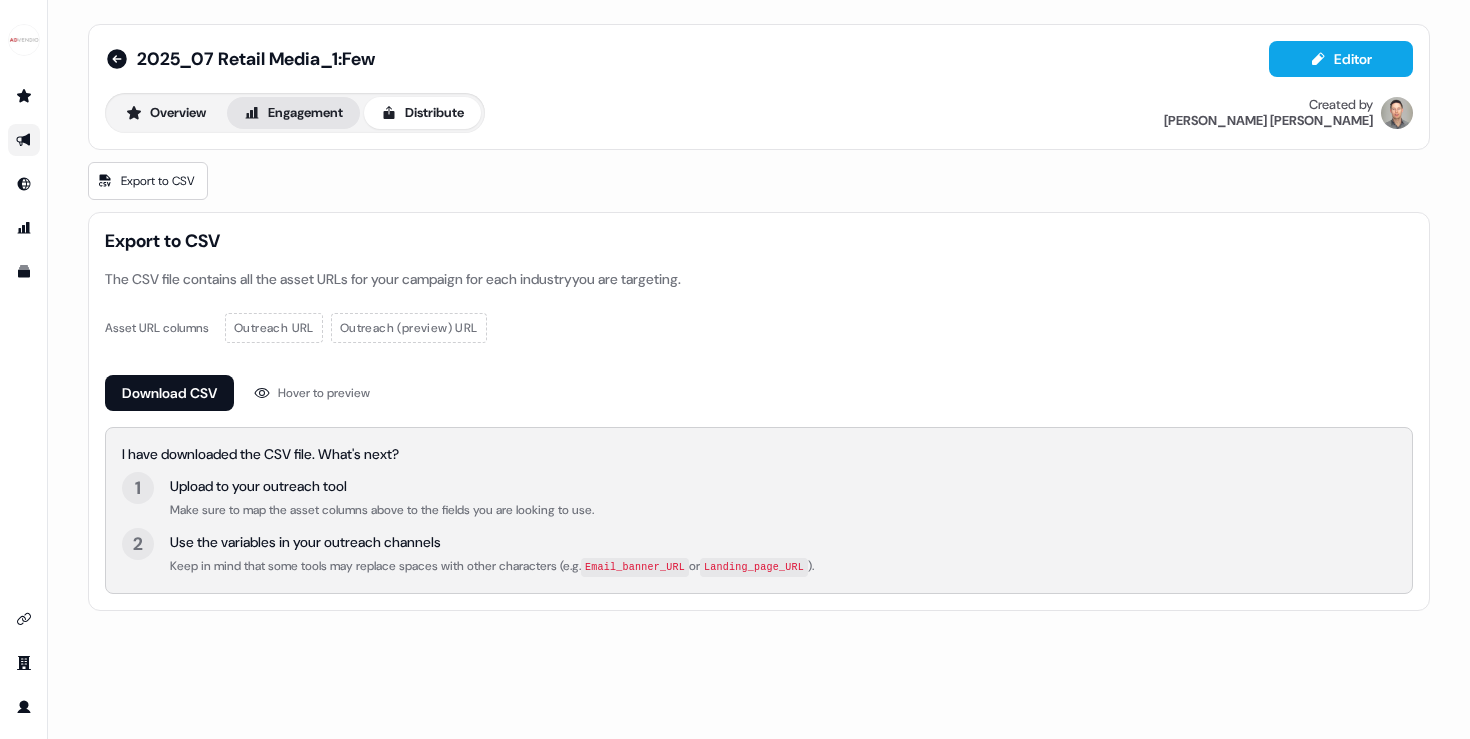 click on "Engagement" at bounding box center (293, 113) 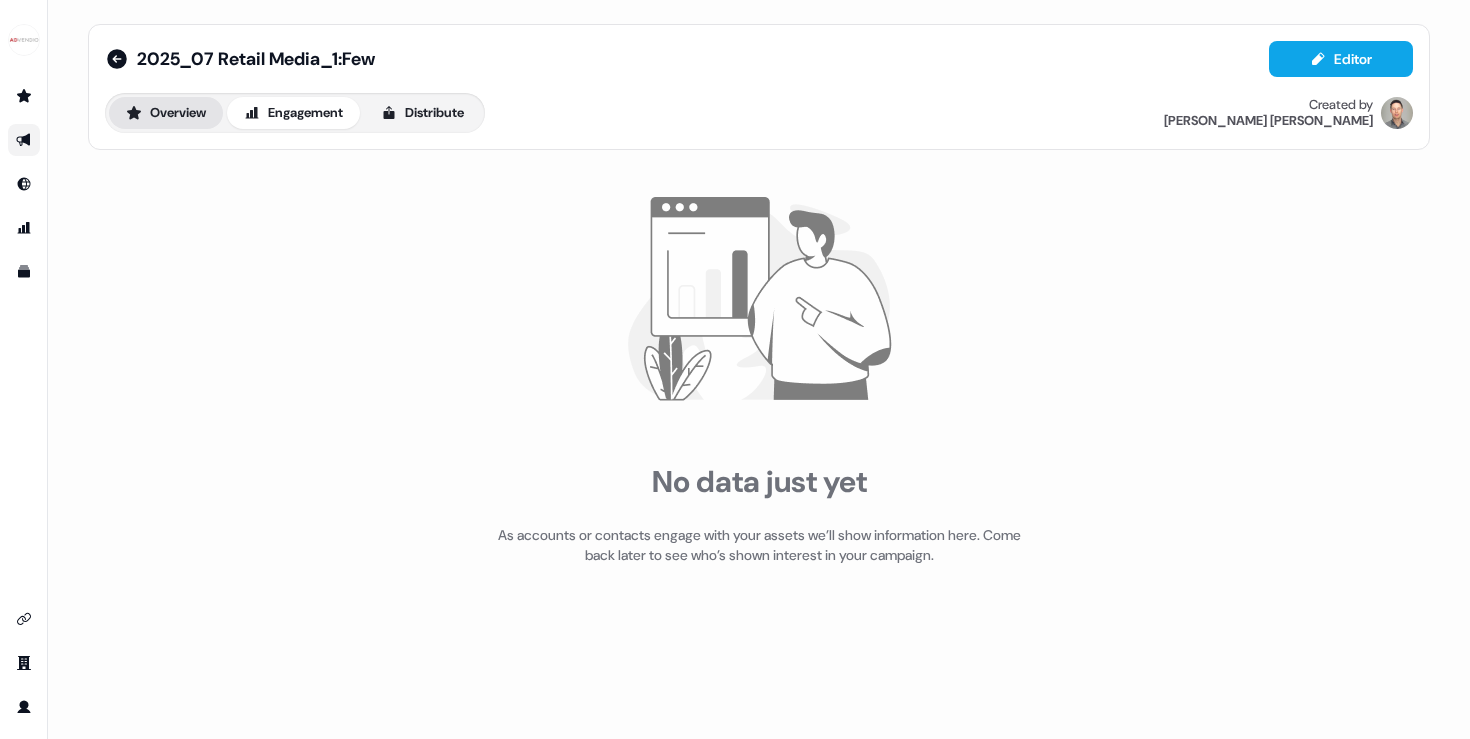 click on "Overview" at bounding box center [166, 113] 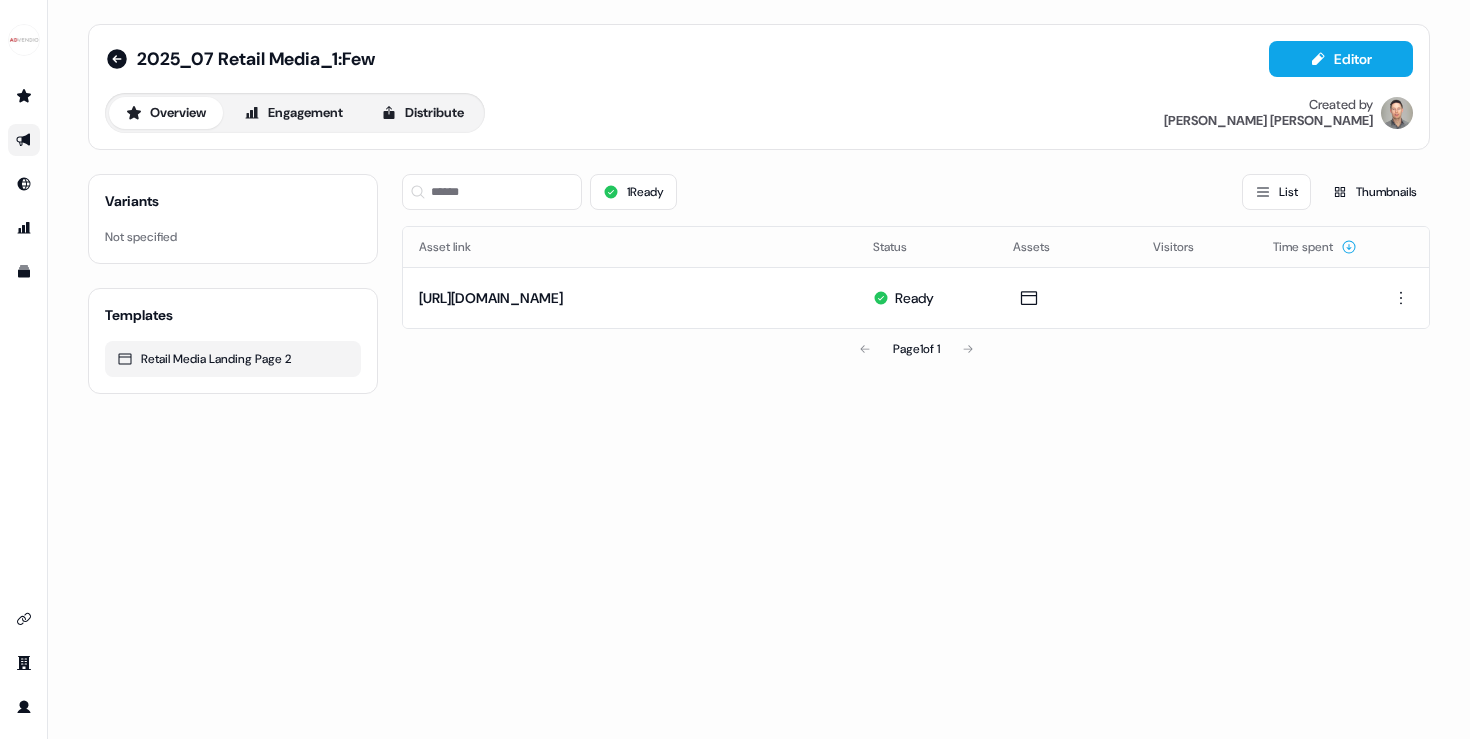 click on "2025_07 Retail Media_1:Few Editor Overview Engagement Distribute Created by Robert   Tubridy Variants Not specified Templates Retail Media Landing Page 2 1  Ready List Thumbnails Asset link Status Assets Visitors Time spent https://solutions.advendio.com/AImwdrfUL Ready Page  1  of 1" at bounding box center (759, 369) 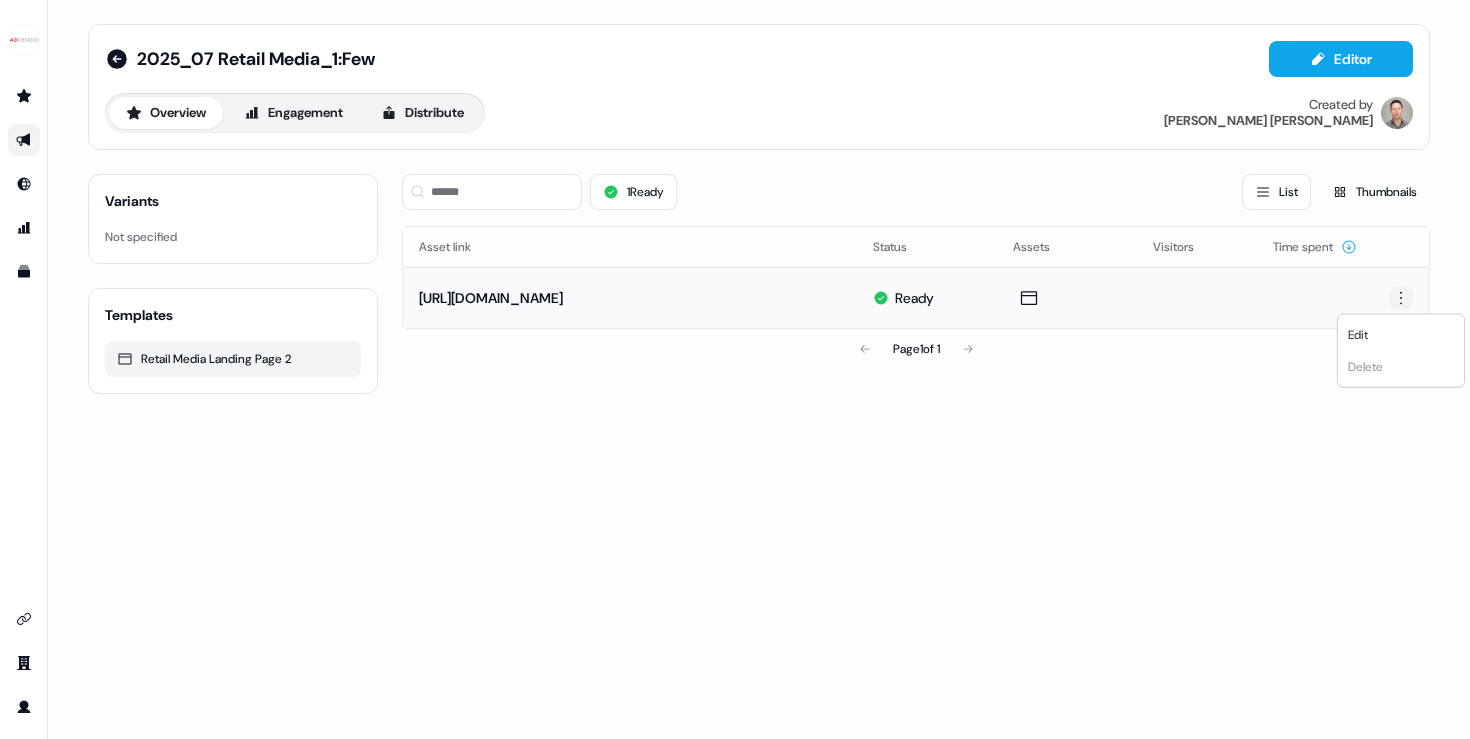 click on "For the best experience switch devices to a bigger screen. Go to Userled.io   2025_07 Retail Media_1:Few Editor Overview Engagement Distribute Created by Robert   Tubridy Variants Not specified Templates Retail Media Landing Page 2 1  Ready List Thumbnails Asset link Status Assets Visitors Time spent https://solutions.advendio.com/AImwdrfUL Ready Page  1  of 1 Edit Delete" at bounding box center (735, 369) 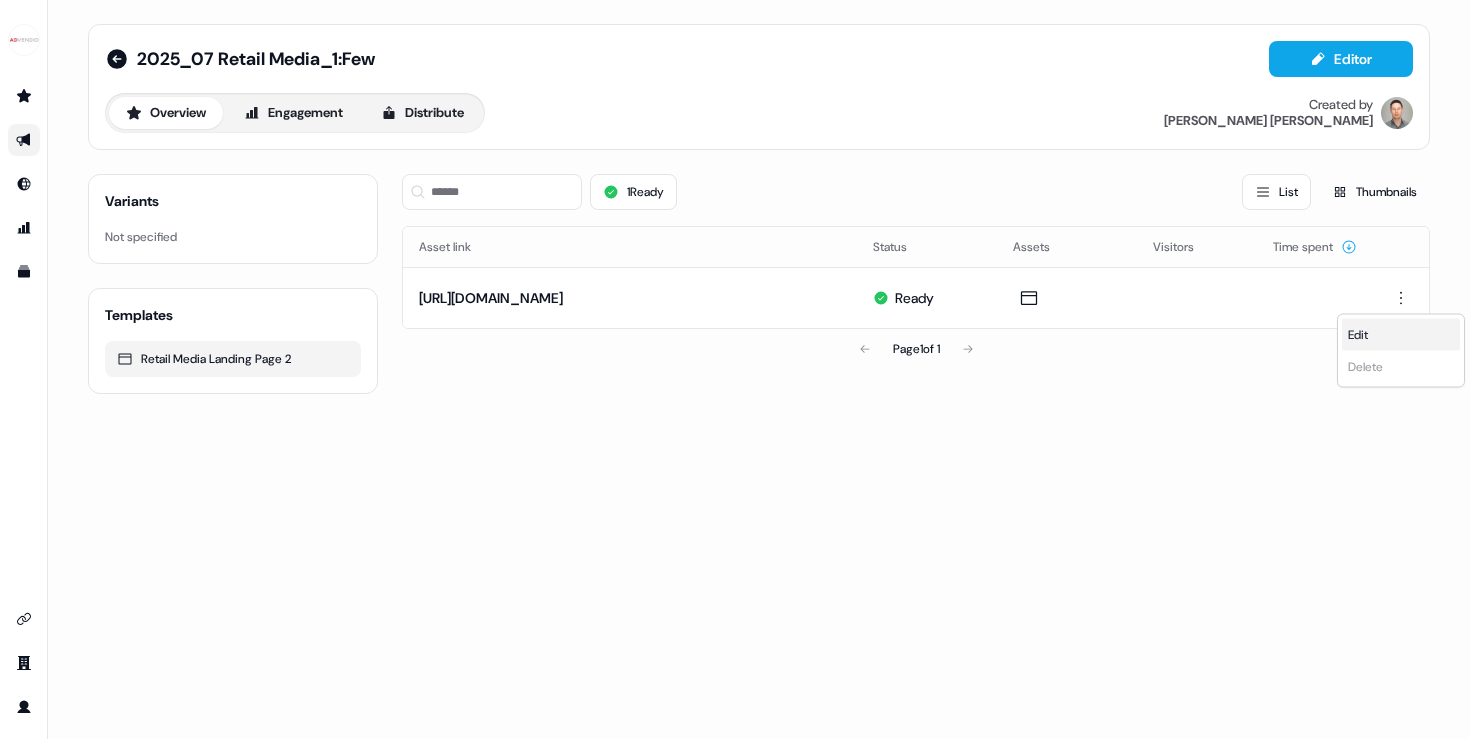 click on "Edit" at bounding box center (1401, 335) 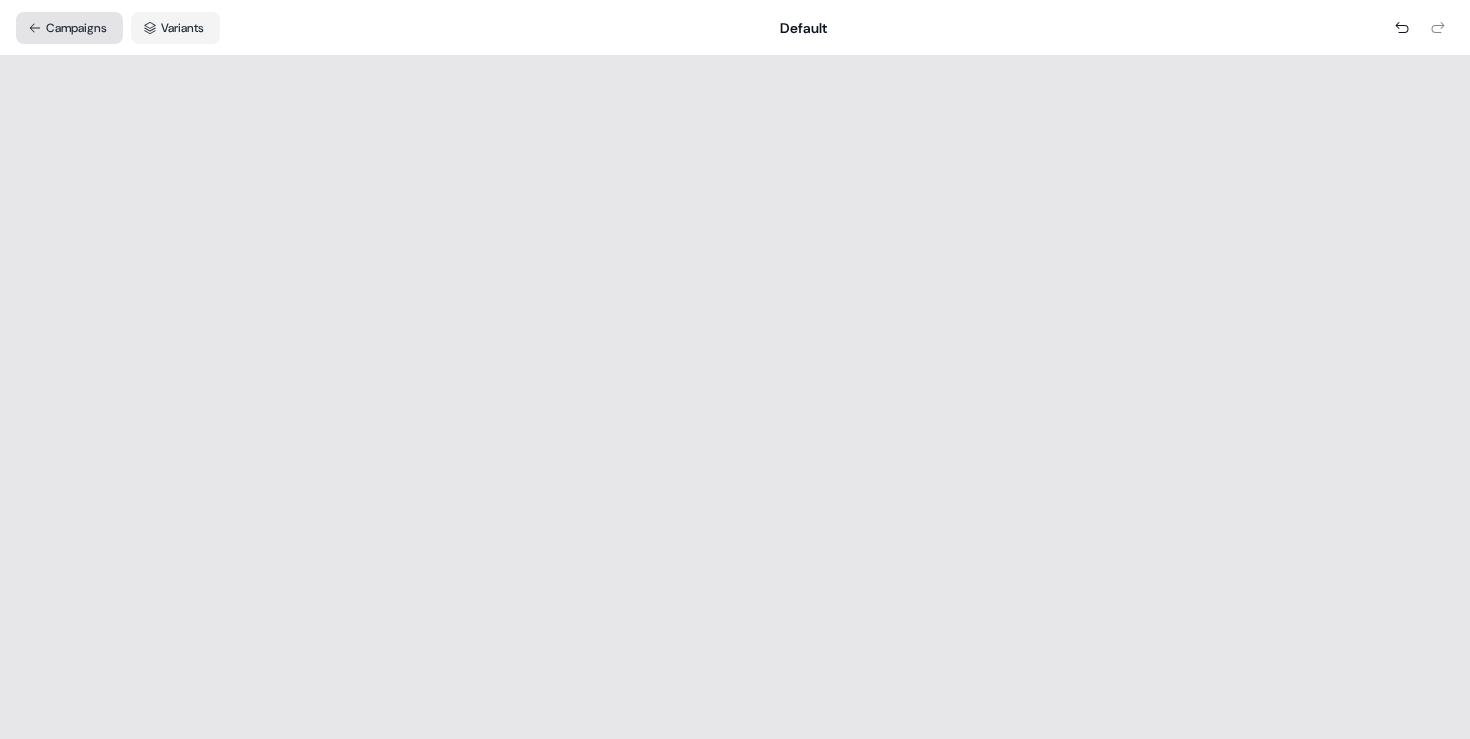 click on "Campaigns" at bounding box center [69, 28] 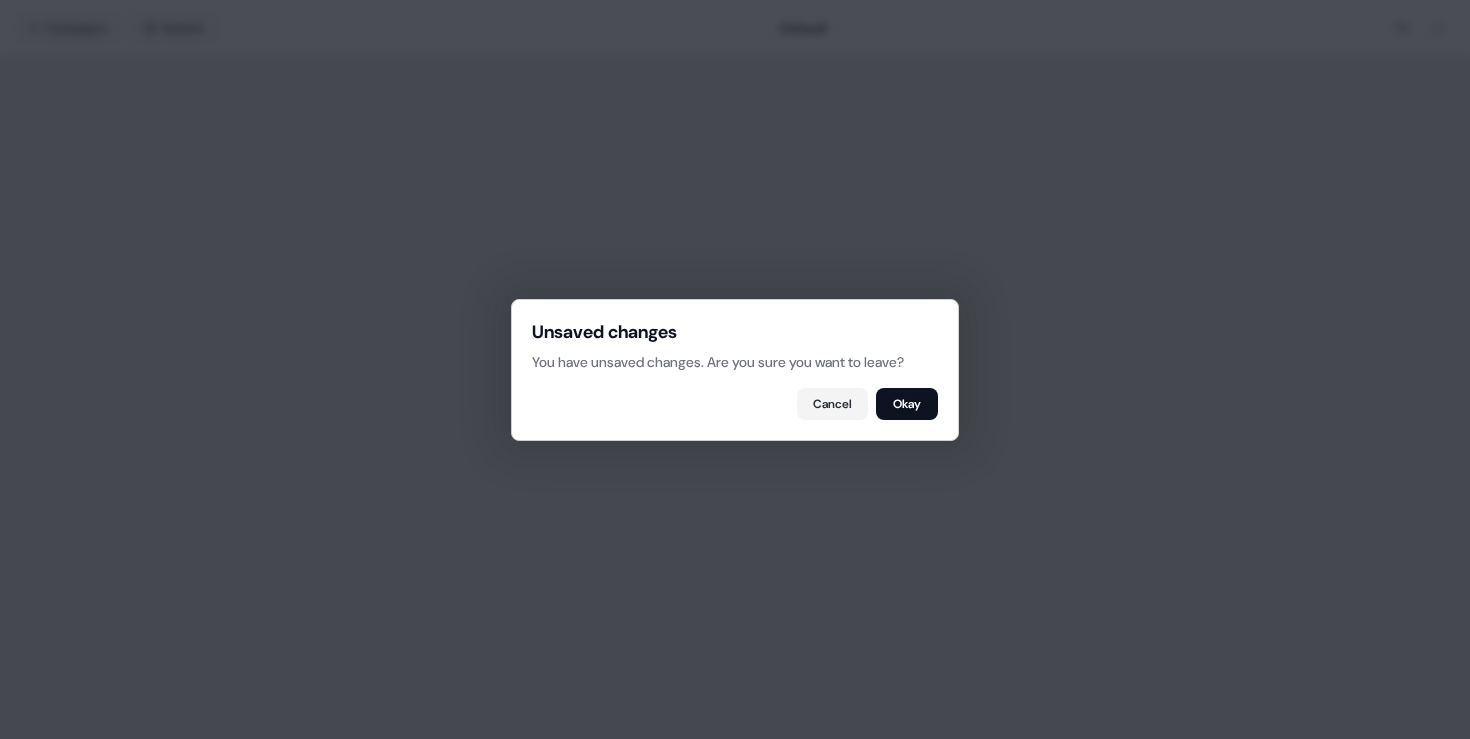 click on "Okay" at bounding box center (907, 404) 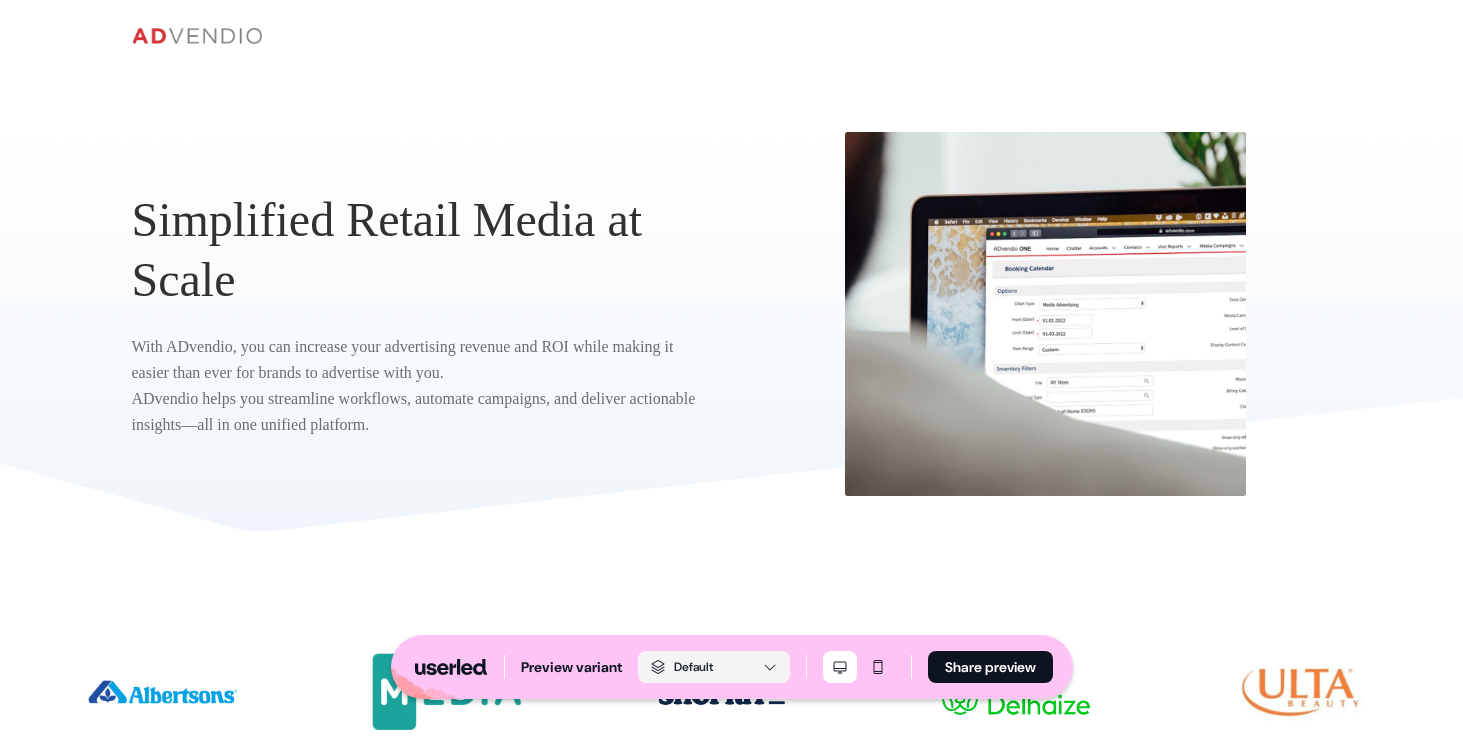 scroll, scrollTop: 0, scrollLeft: 0, axis: both 